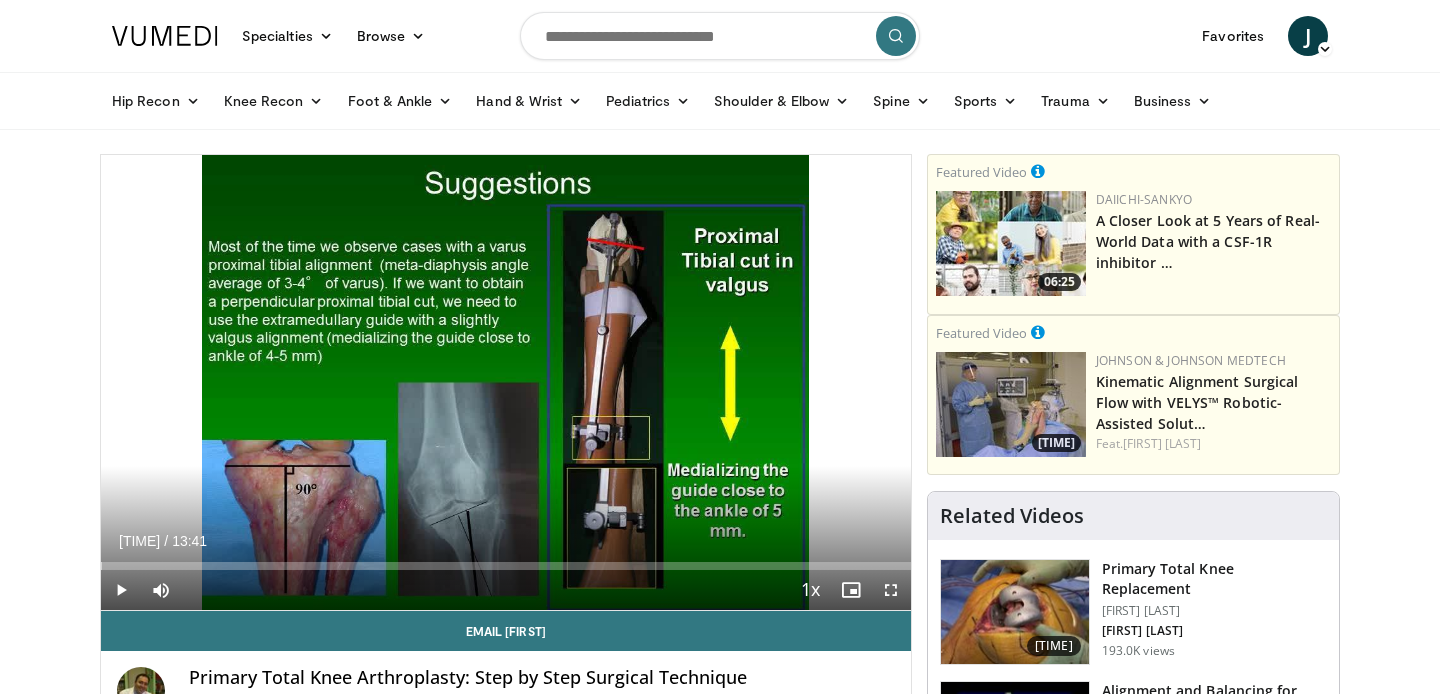 scroll, scrollTop: 0, scrollLeft: 0, axis: both 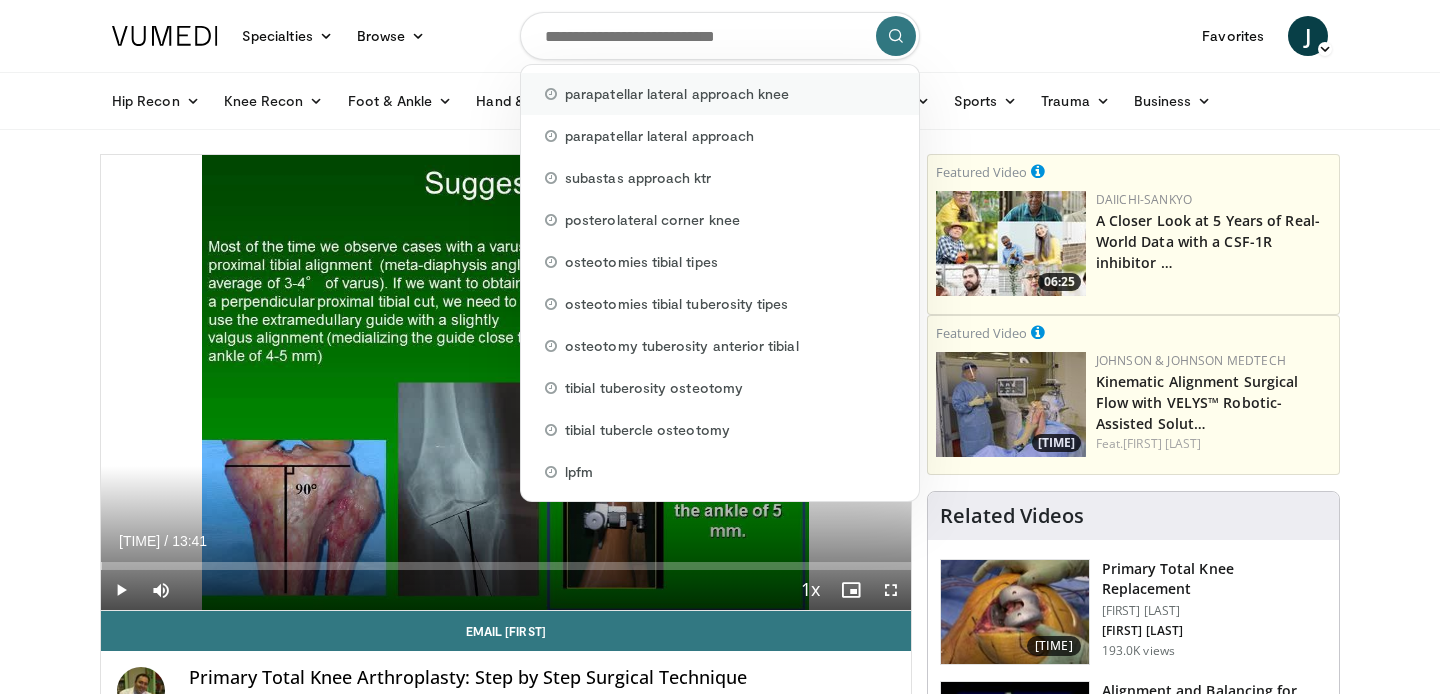 click on "parapatellar lateral approach knee" at bounding box center [720, 94] 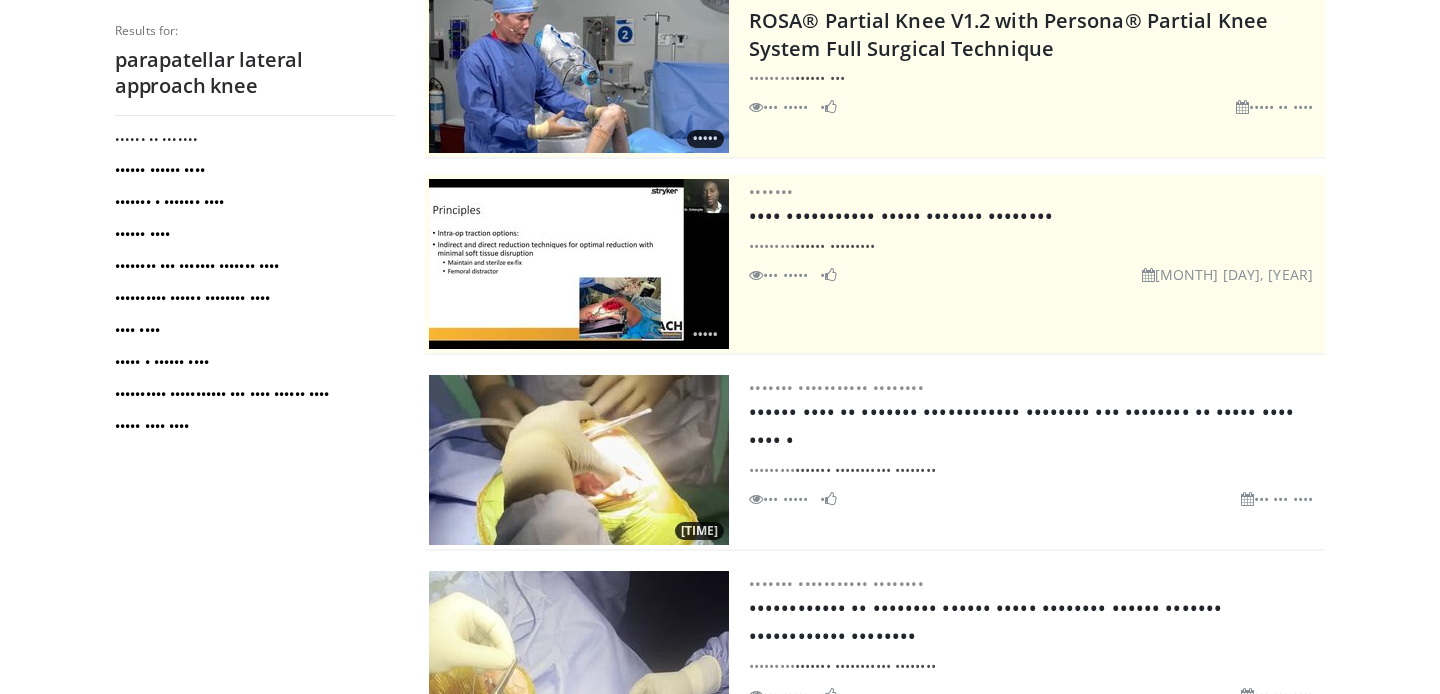 scroll, scrollTop: 260, scrollLeft: 0, axis: vertical 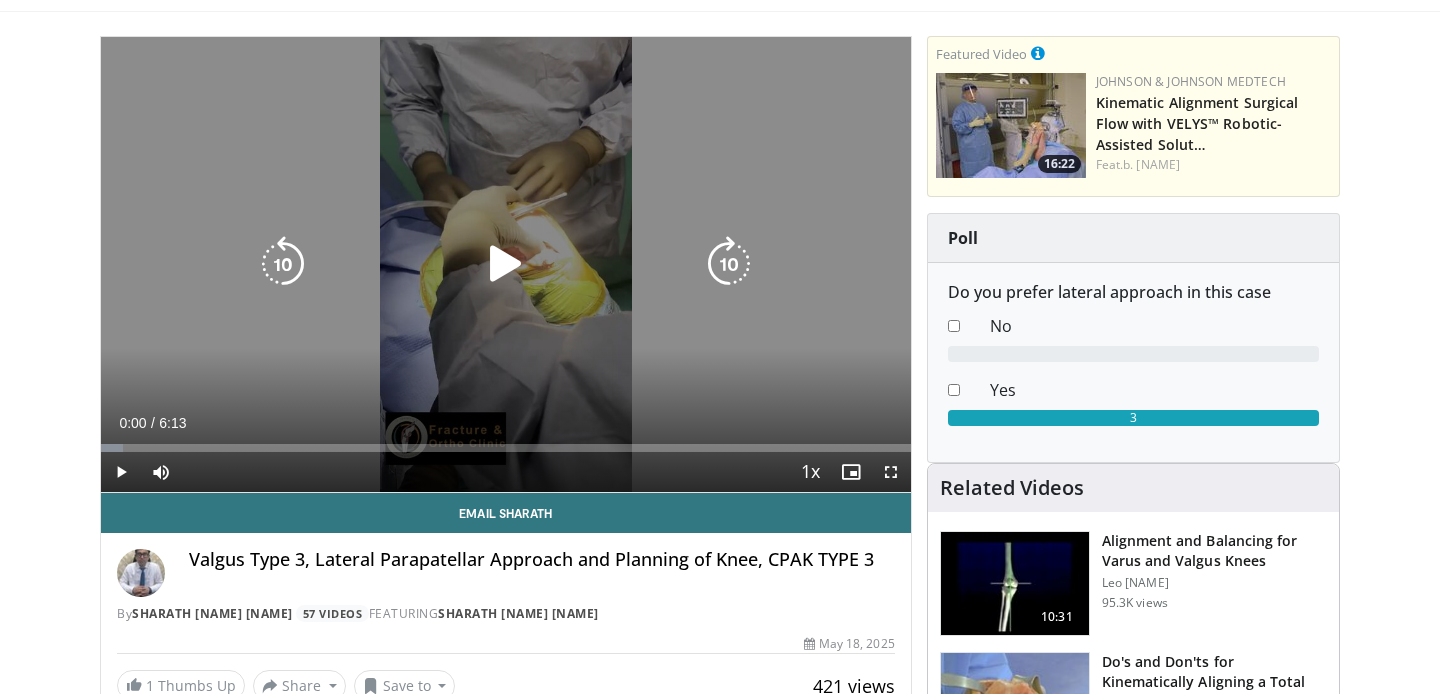 click at bounding box center (506, 264) 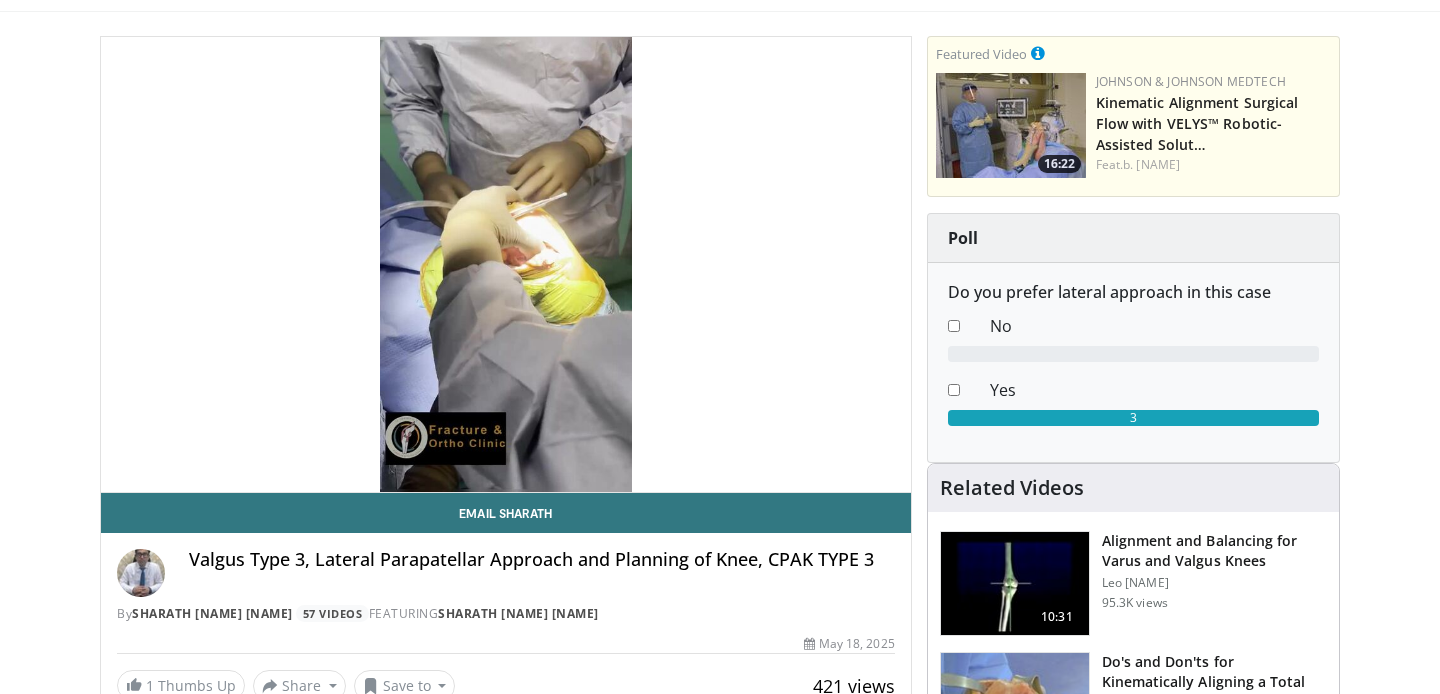 scroll, scrollTop: 119, scrollLeft: 0, axis: vertical 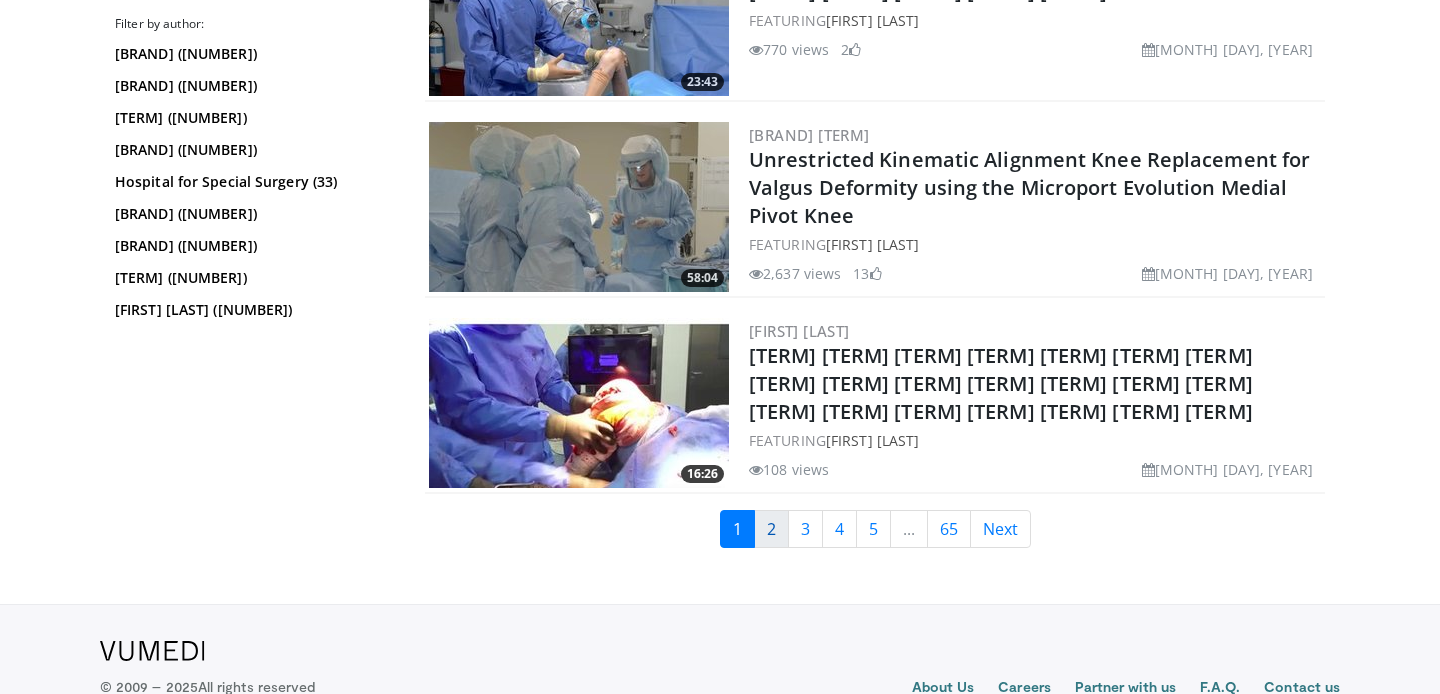 click on "2" at bounding box center (771, 529) 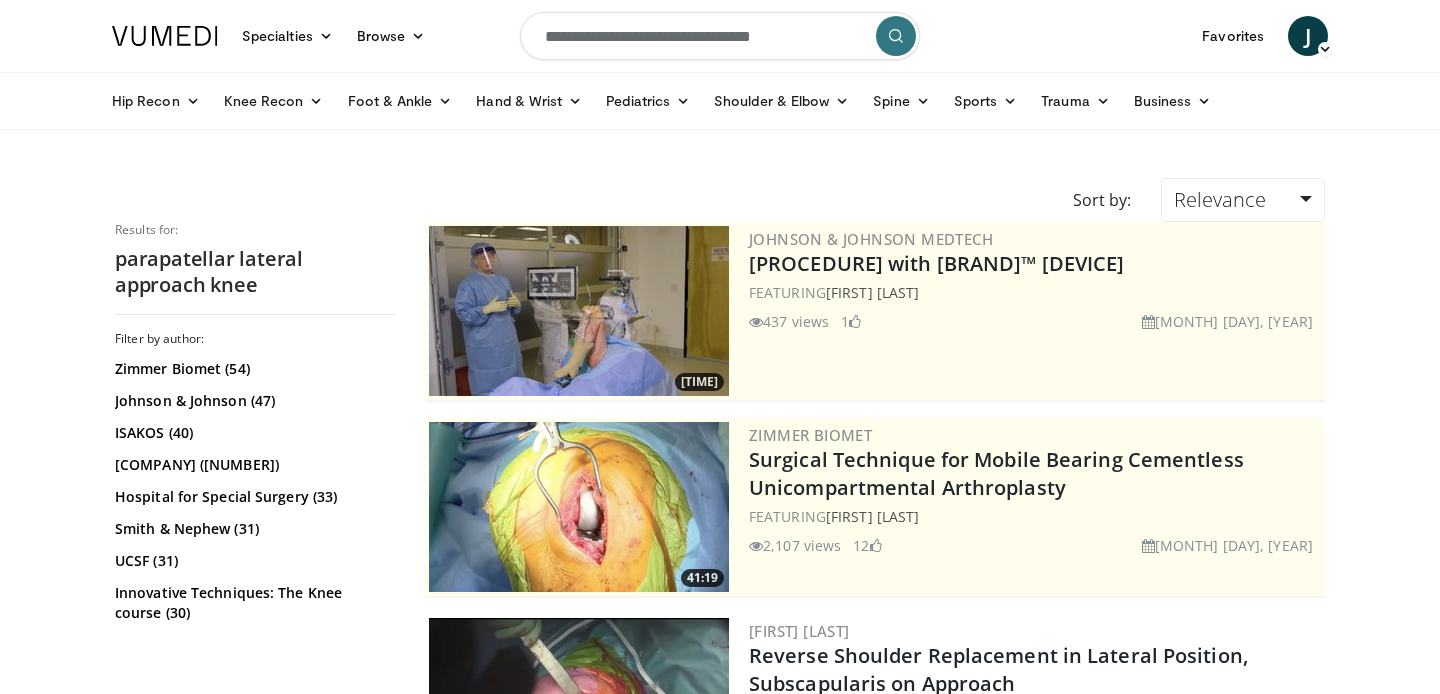 scroll, scrollTop: 0, scrollLeft: 0, axis: both 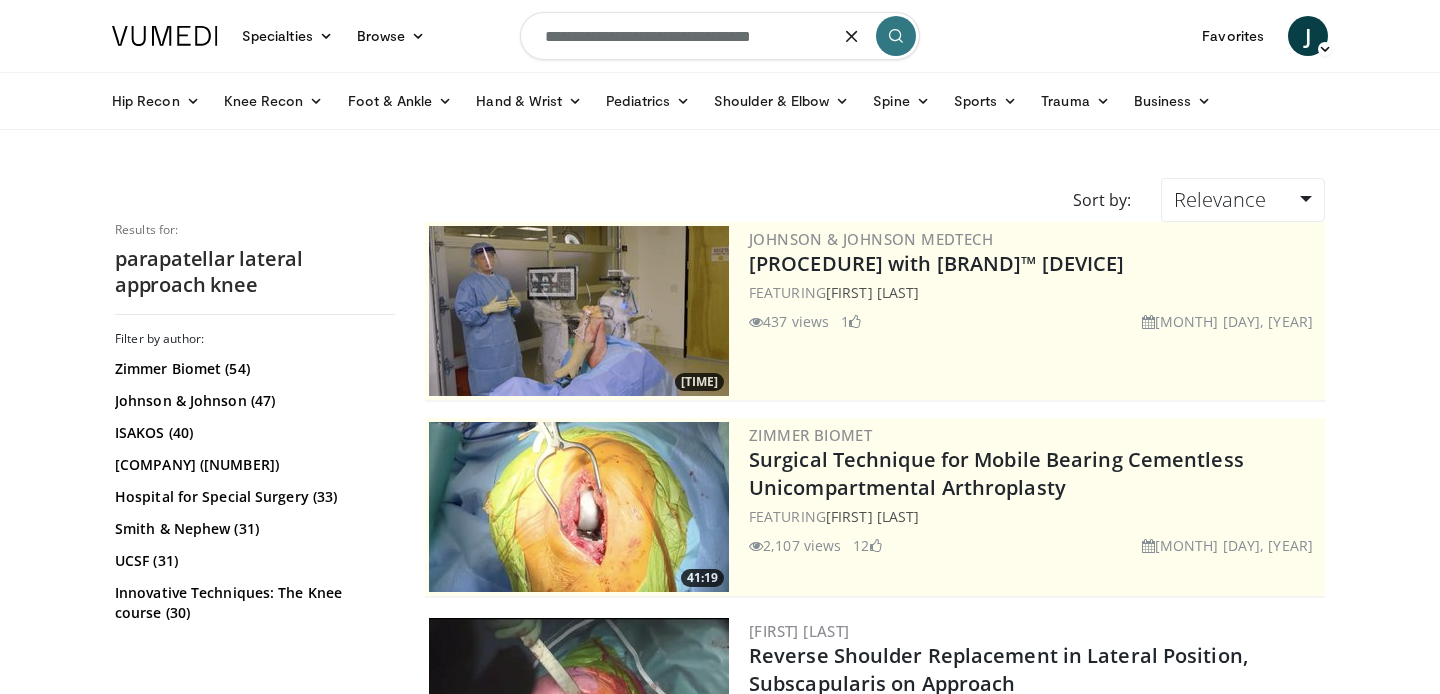 drag, startPoint x: 757, startPoint y: 34, endPoint x: 799, endPoint y: 36, distance: 42.047592 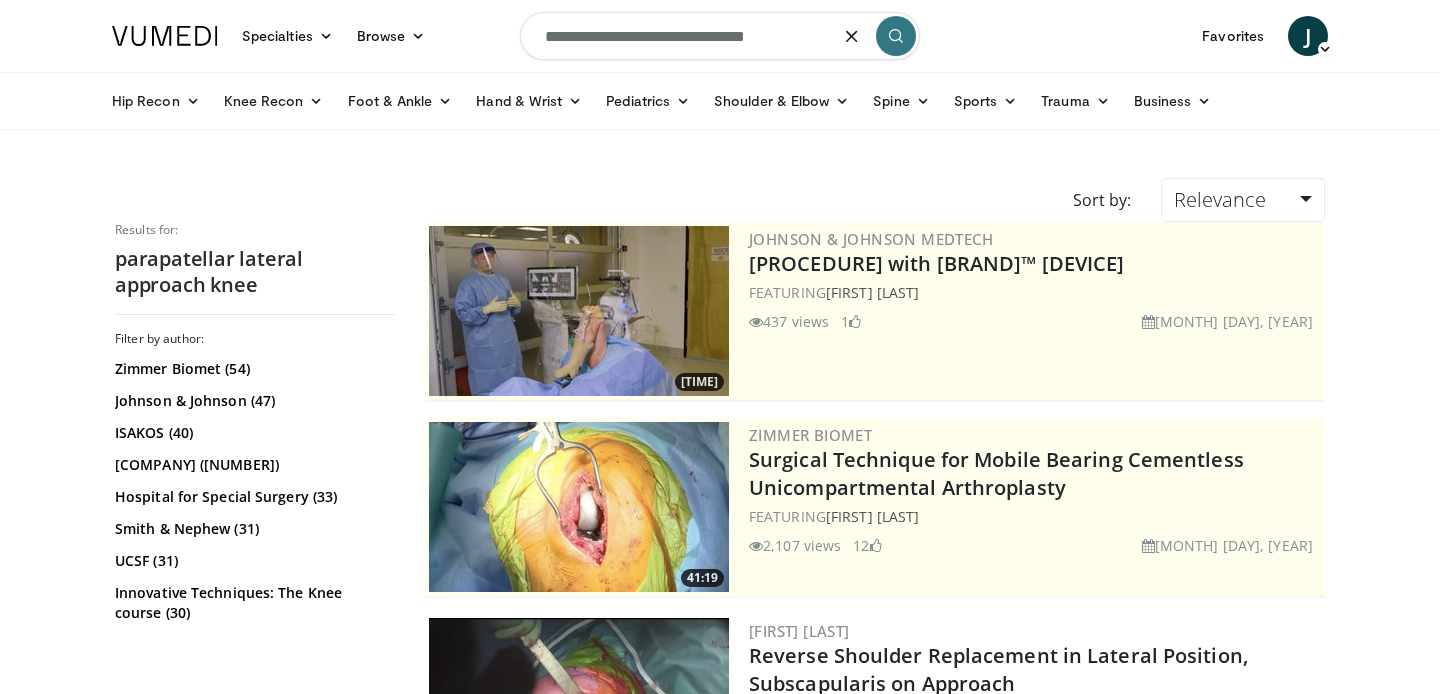 type on "**********" 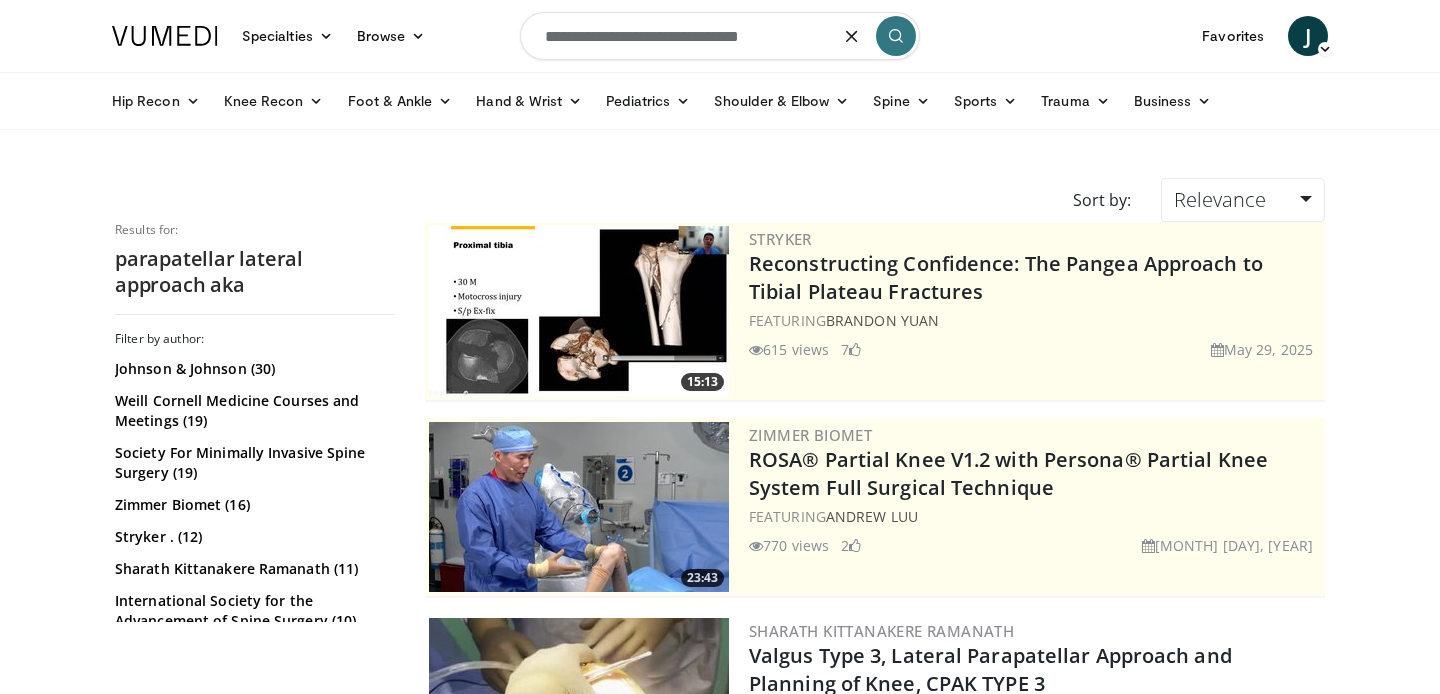 scroll, scrollTop: 0, scrollLeft: 0, axis: both 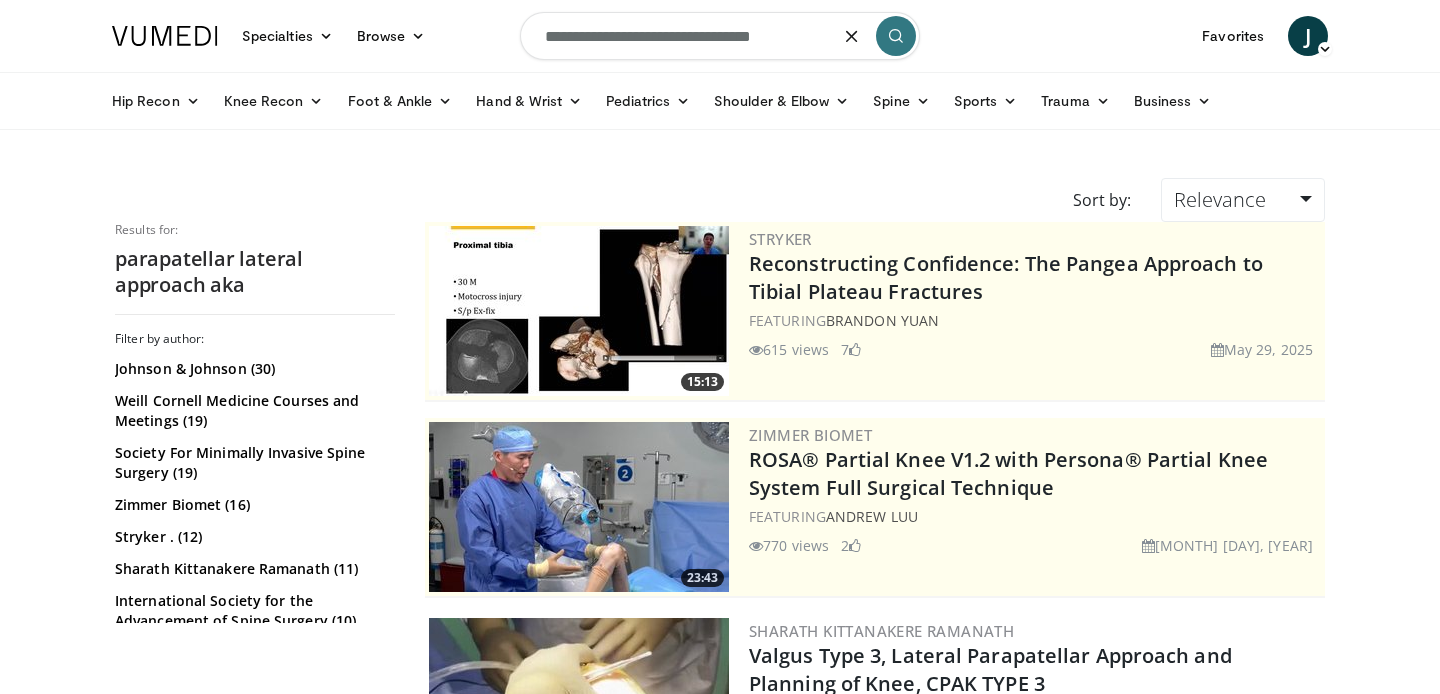 type on "**********" 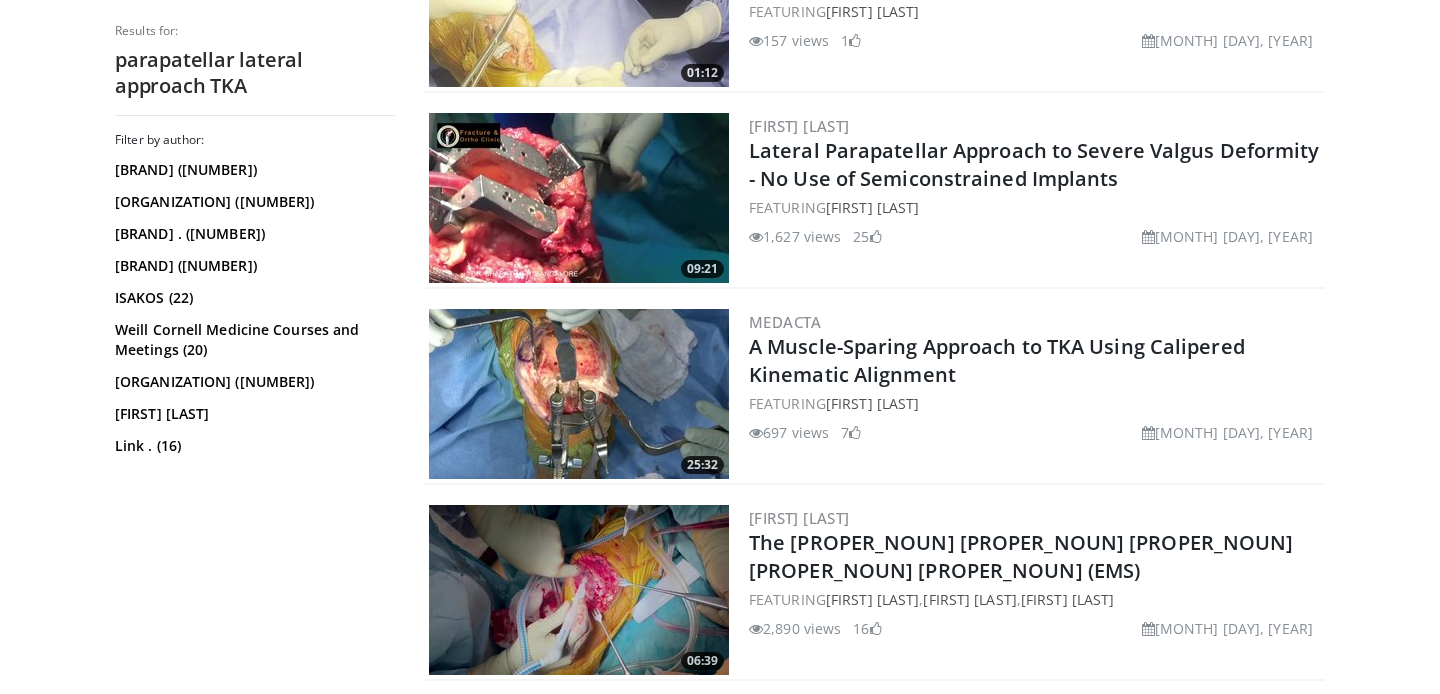 scroll, scrollTop: 900, scrollLeft: 0, axis: vertical 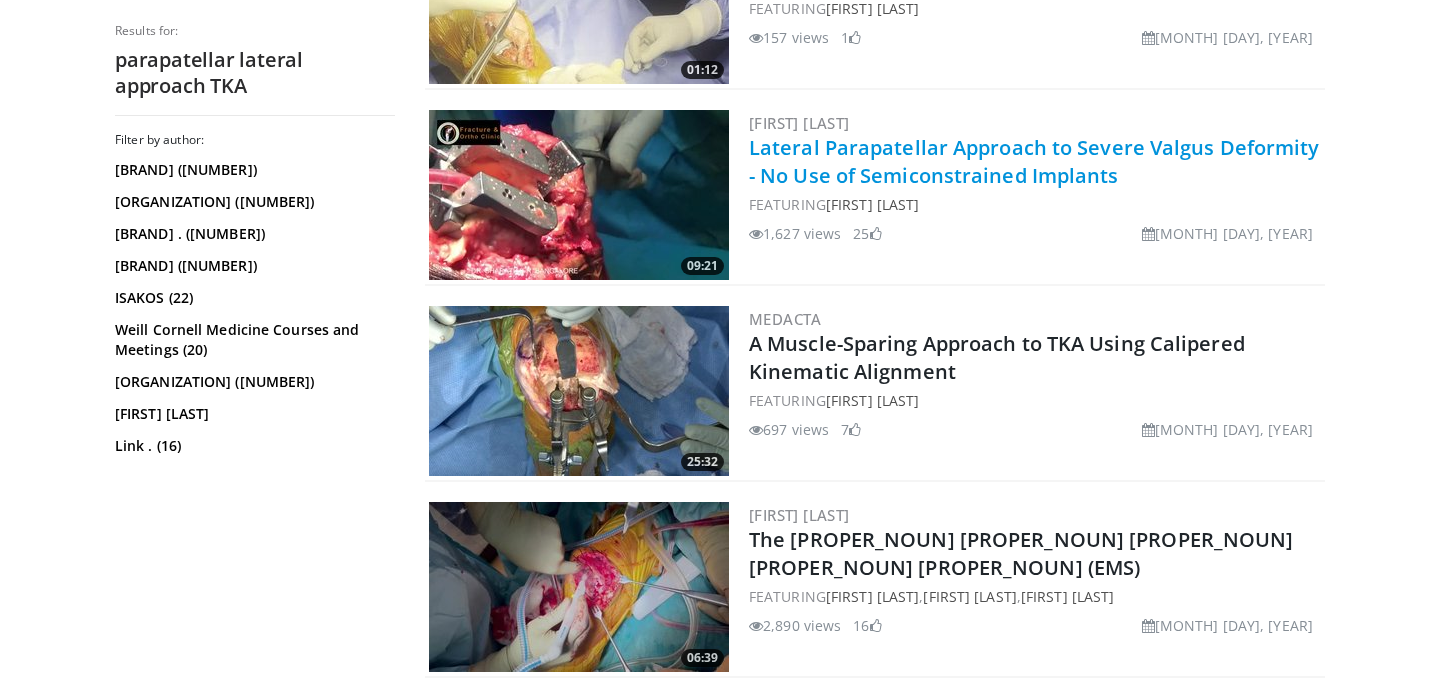 click on "[TERM] [TERM] [TERM] [TERM] [TERM] [TERM] [TERM] [TERM] [TERM] [TERM] [TERM] [TERM] [TERM] [TERM] [TERM]" at bounding box center [1034, 161] 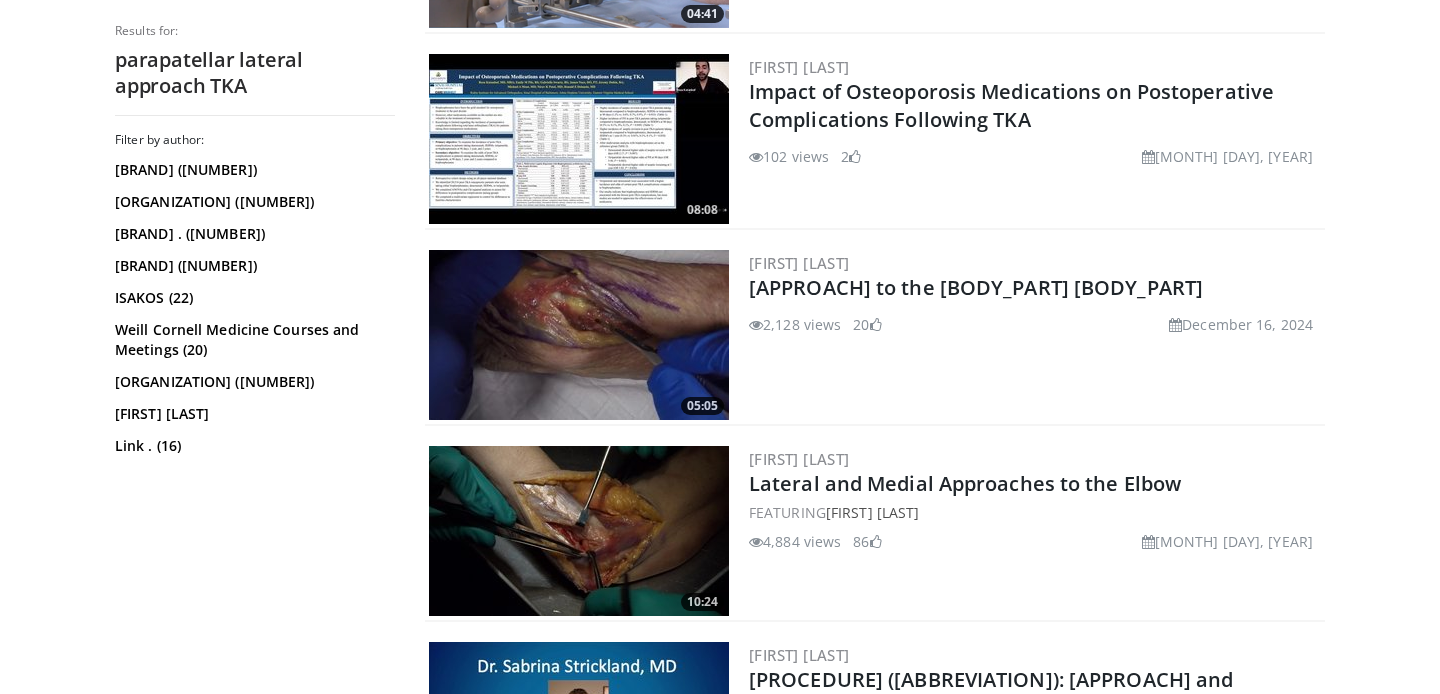 scroll, scrollTop: 1743, scrollLeft: 0, axis: vertical 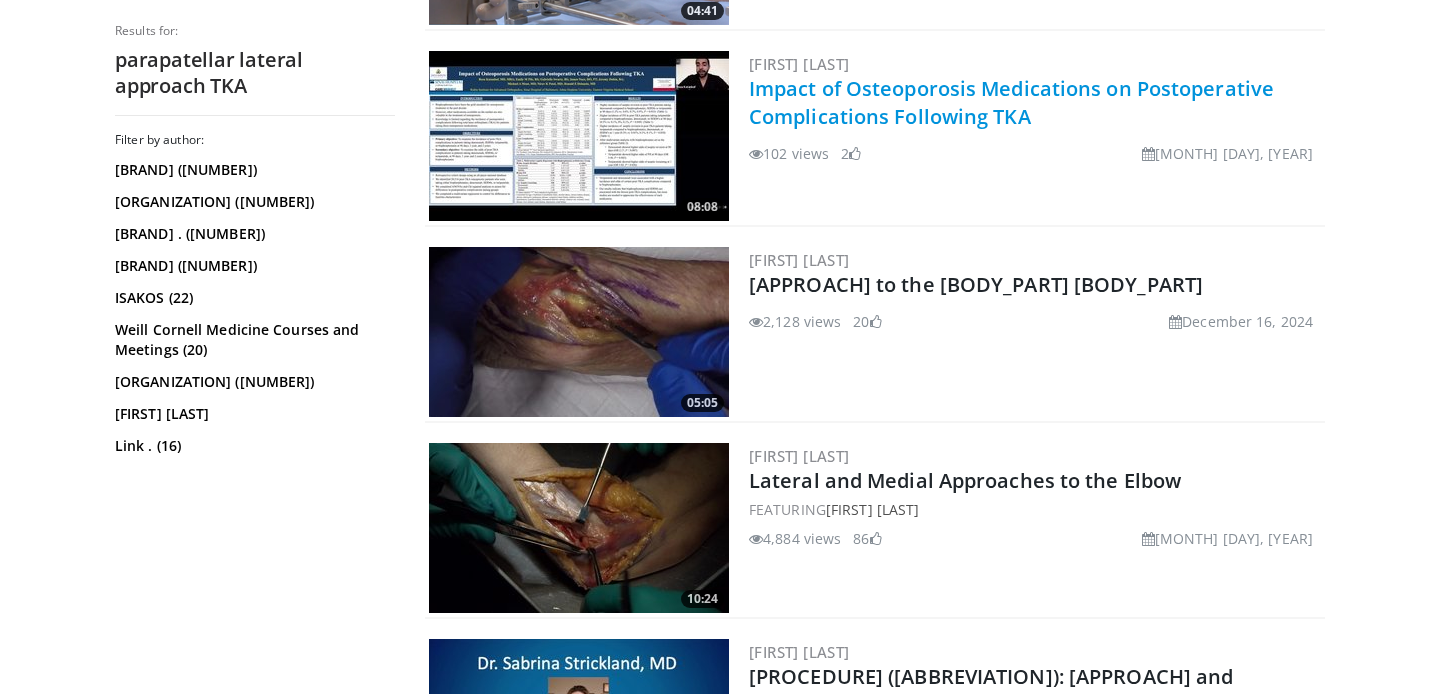 click on "Impact of Osteoporosis Medications on Postoperative Complications Following TKA" at bounding box center [1011, 102] 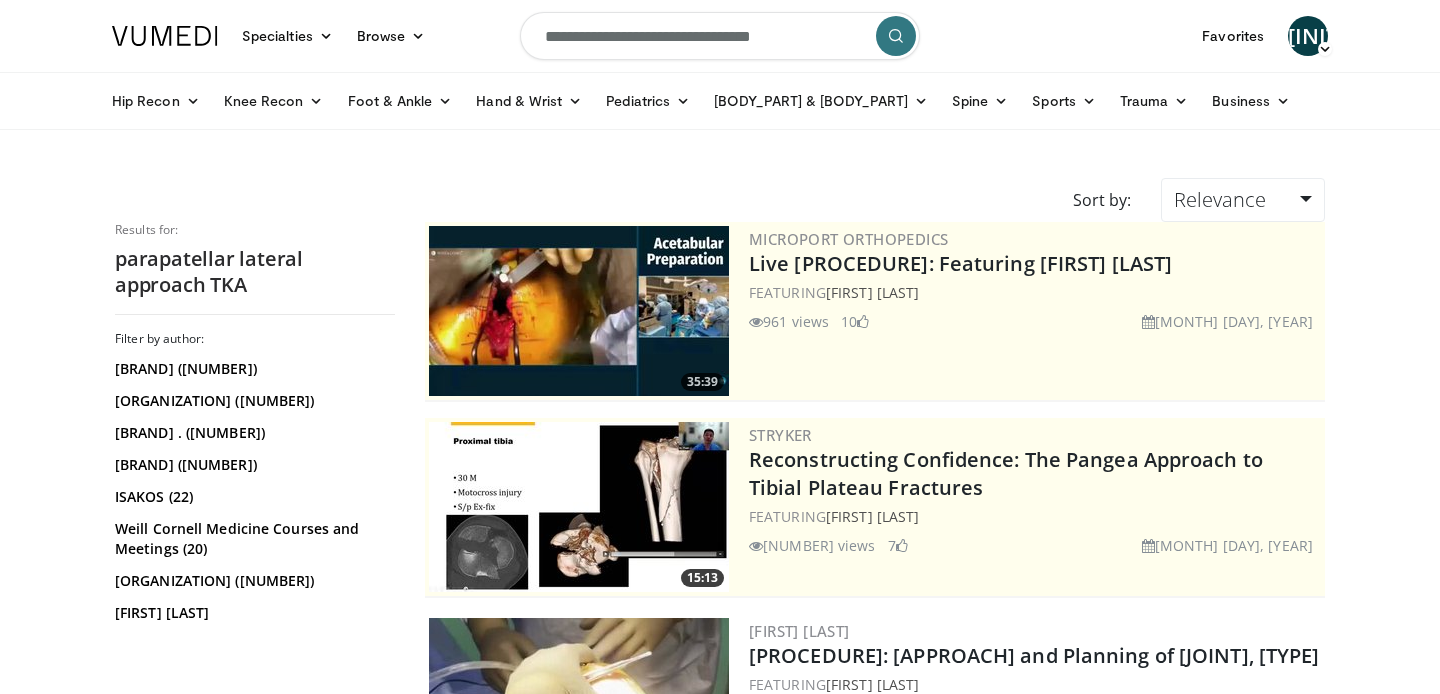 scroll, scrollTop: 0, scrollLeft: 0, axis: both 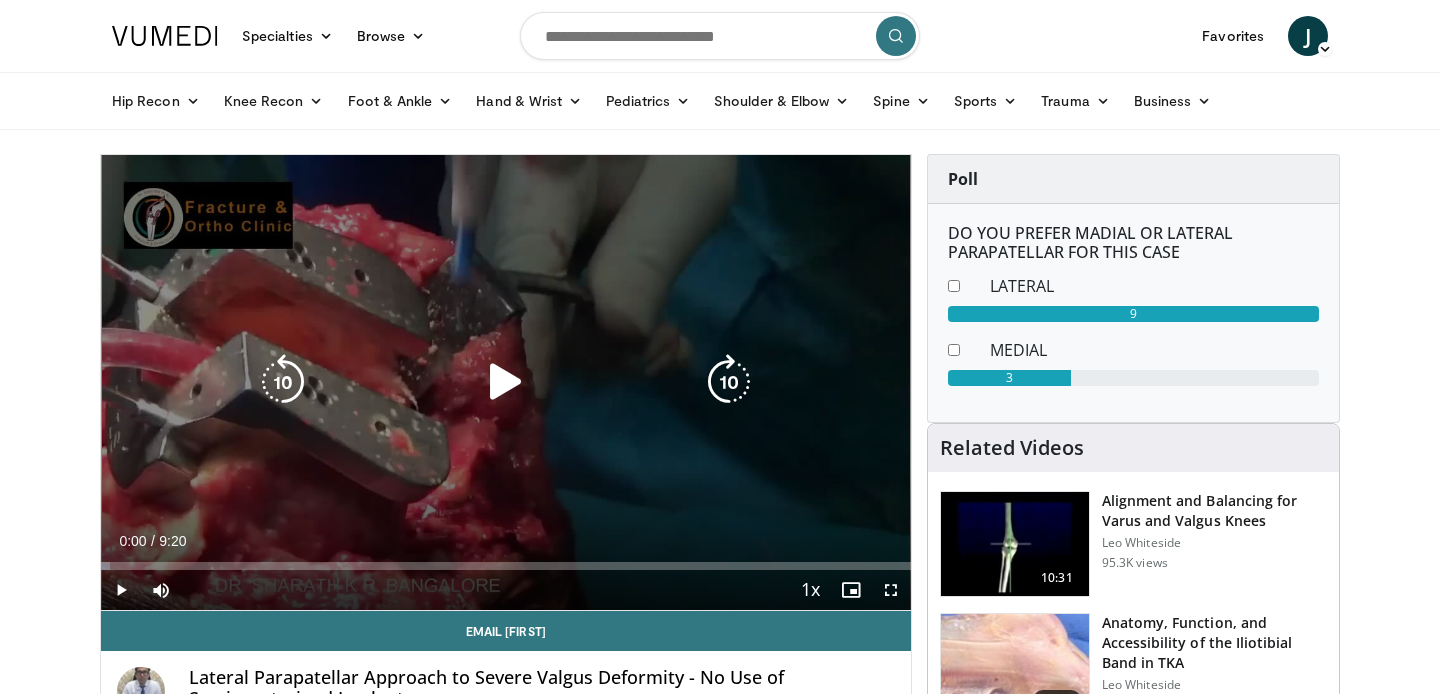 click at bounding box center [506, 382] 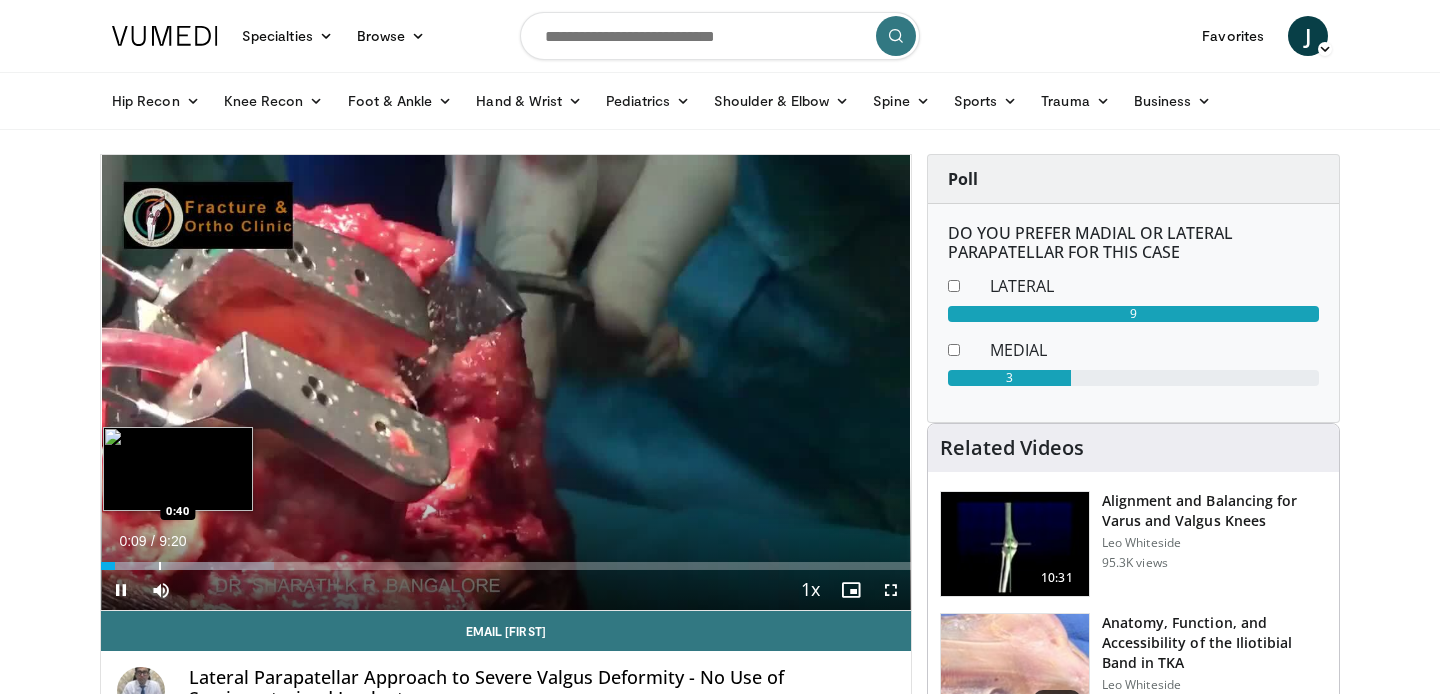 click at bounding box center (160, 566) 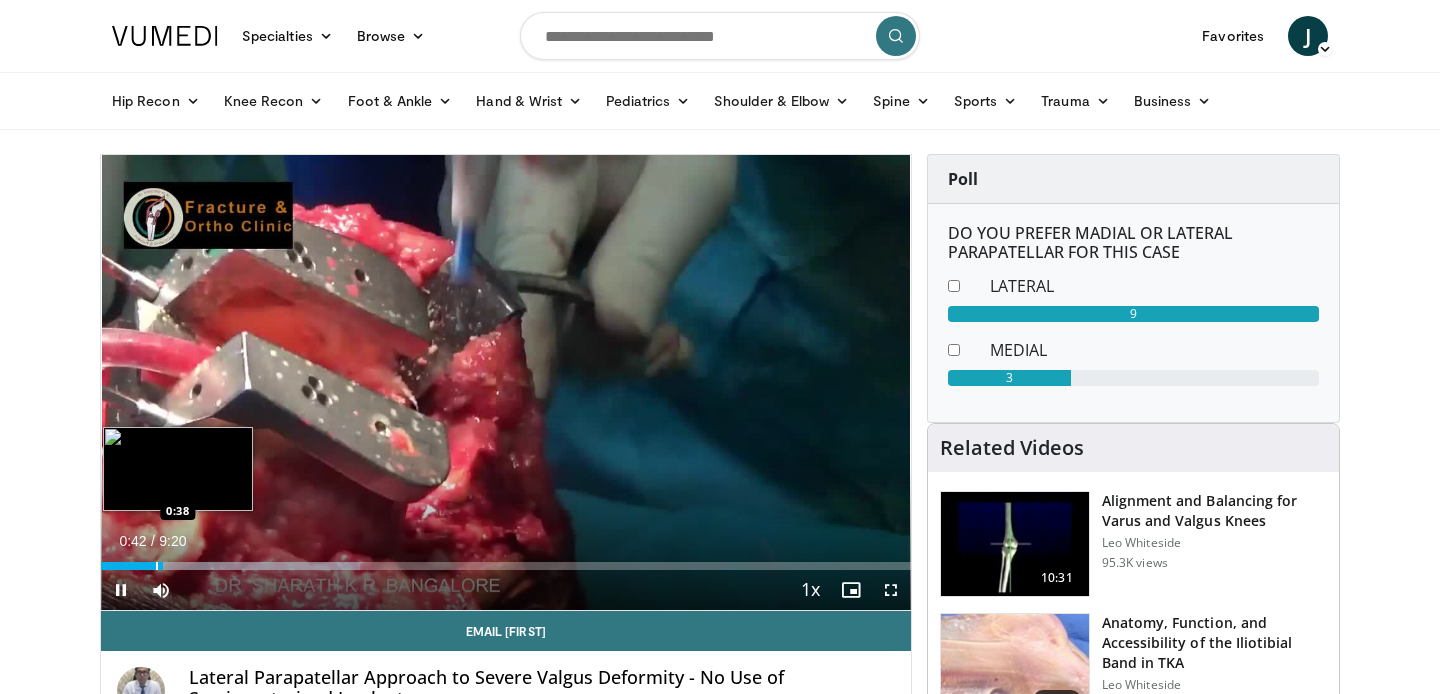 click at bounding box center [157, 566] 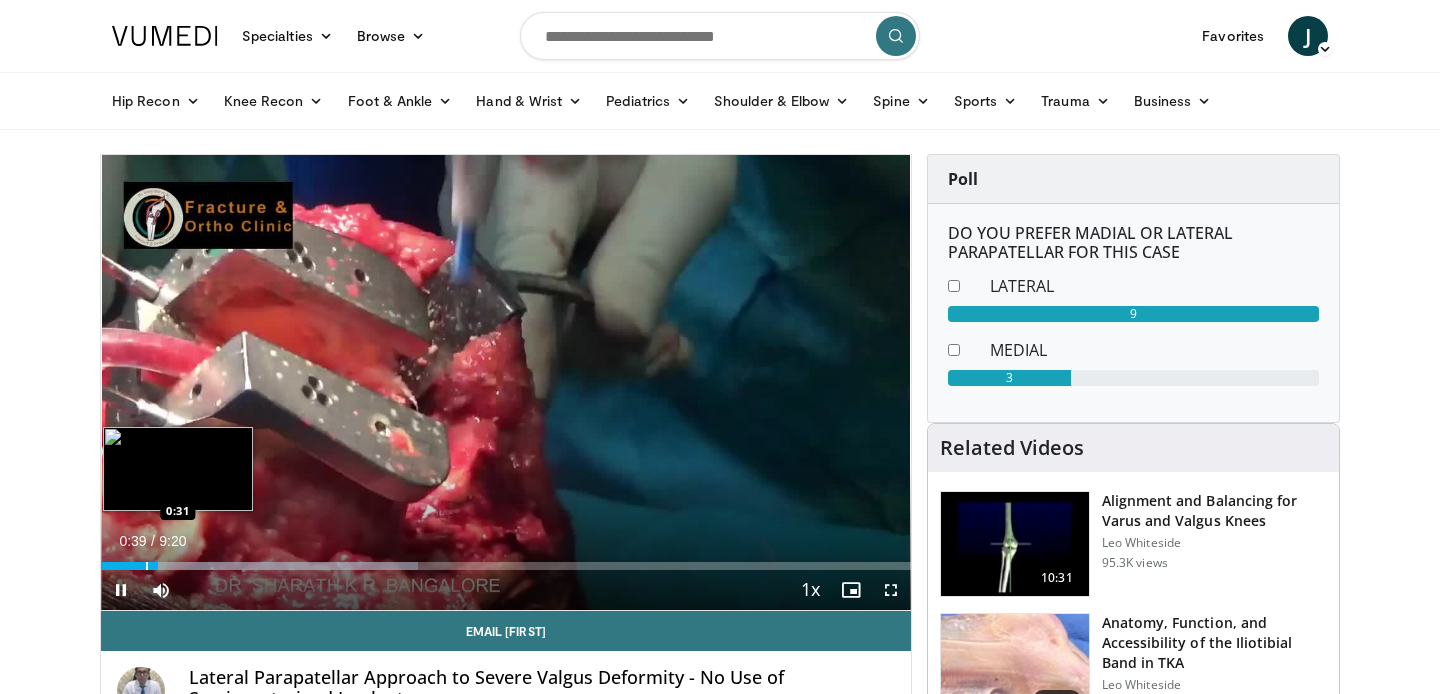 click at bounding box center [147, 566] 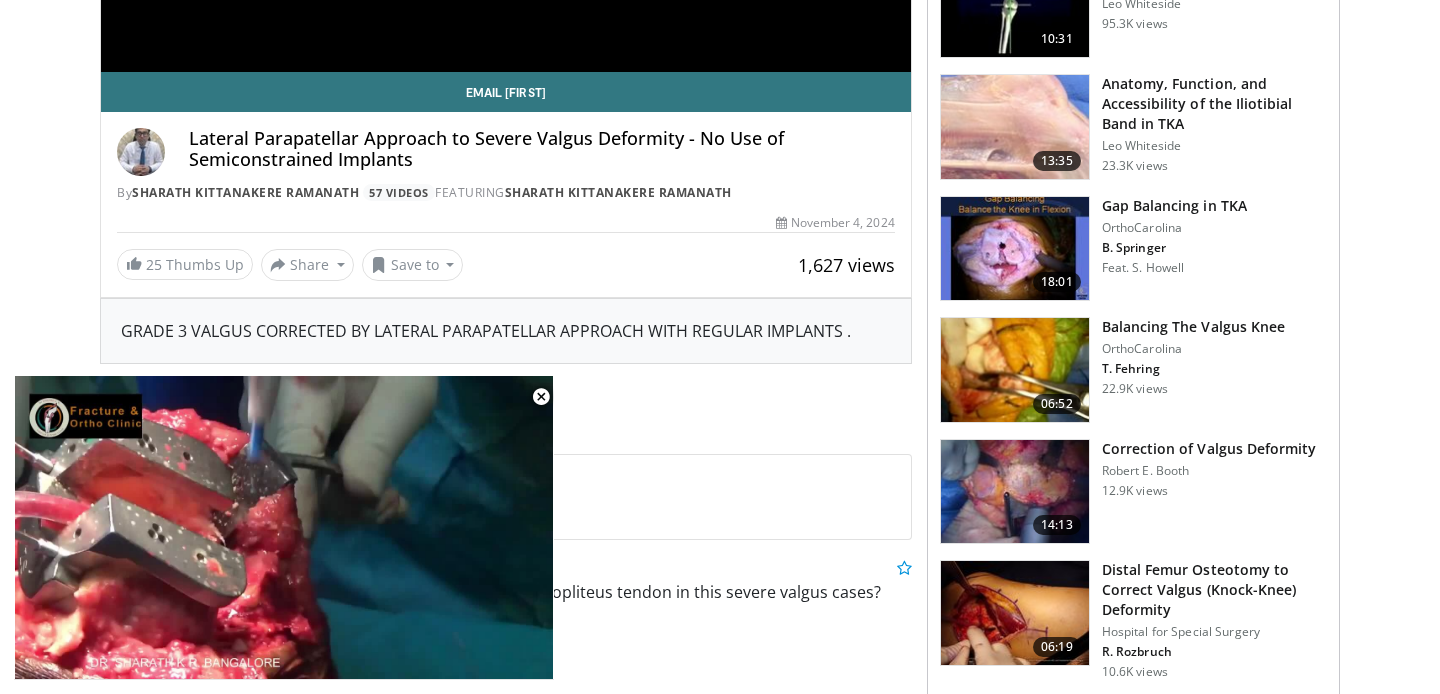 scroll, scrollTop: 541, scrollLeft: 0, axis: vertical 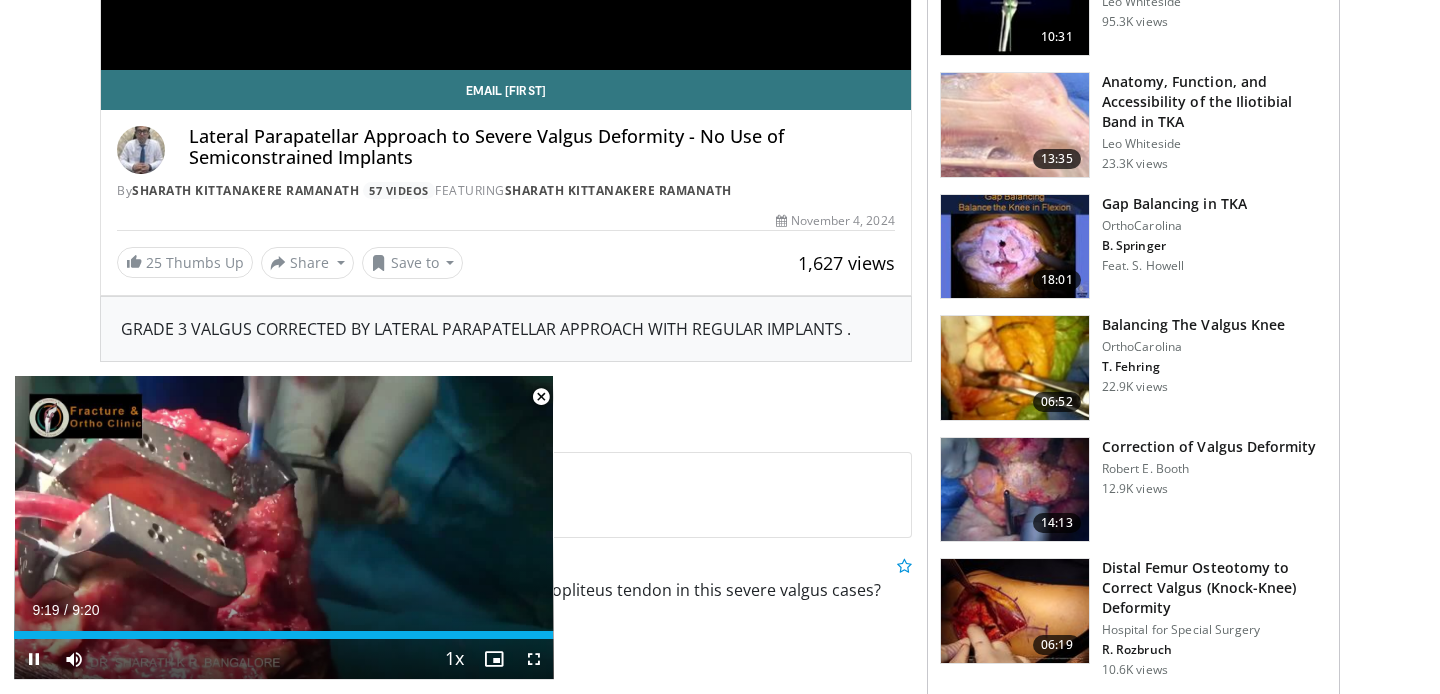 click at bounding box center [541, 397] 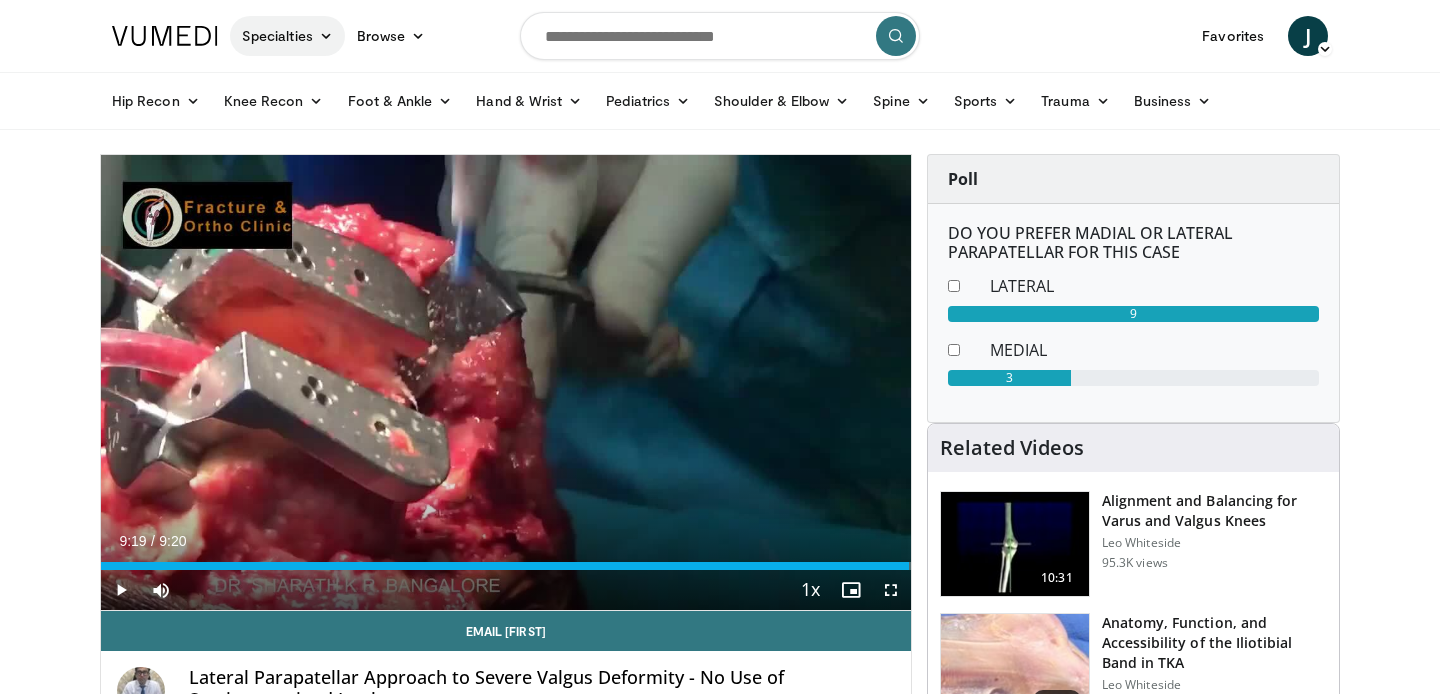 scroll, scrollTop: 0, scrollLeft: 0, axis: both 